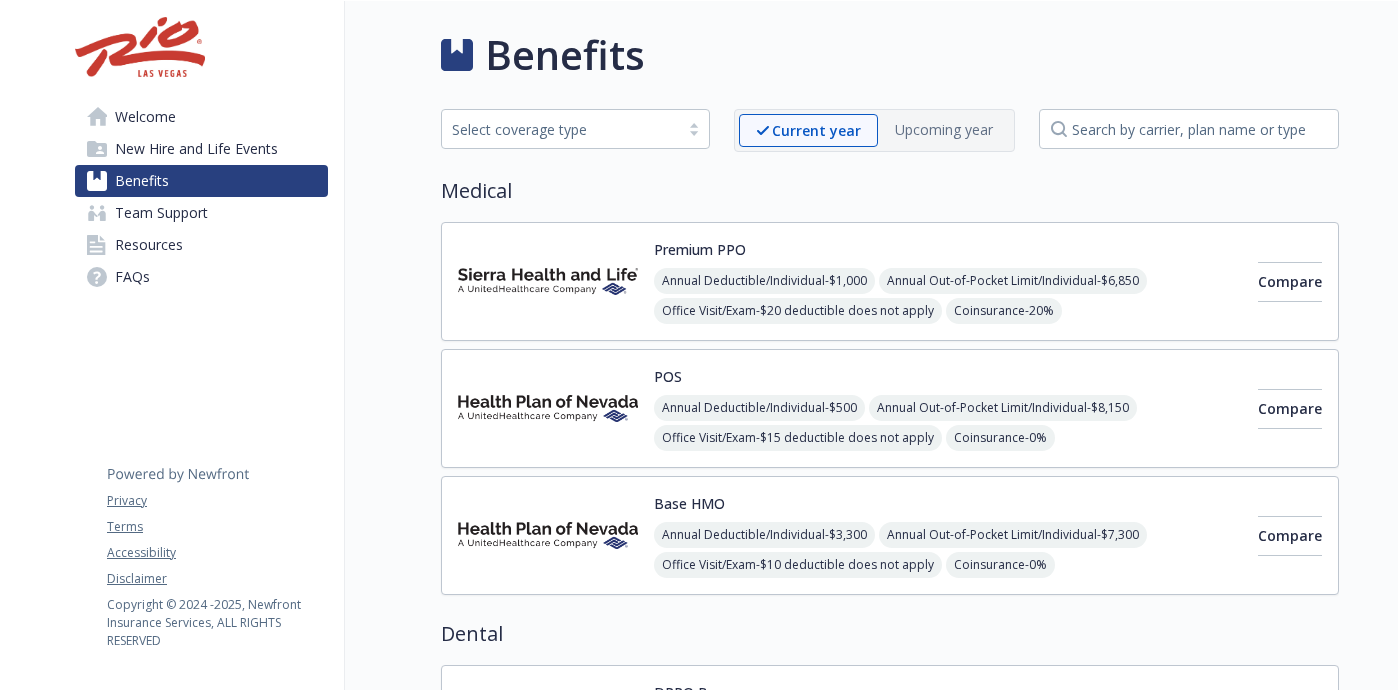 scroll, scrollTop: 0, scrollLeft: 0, axis: both 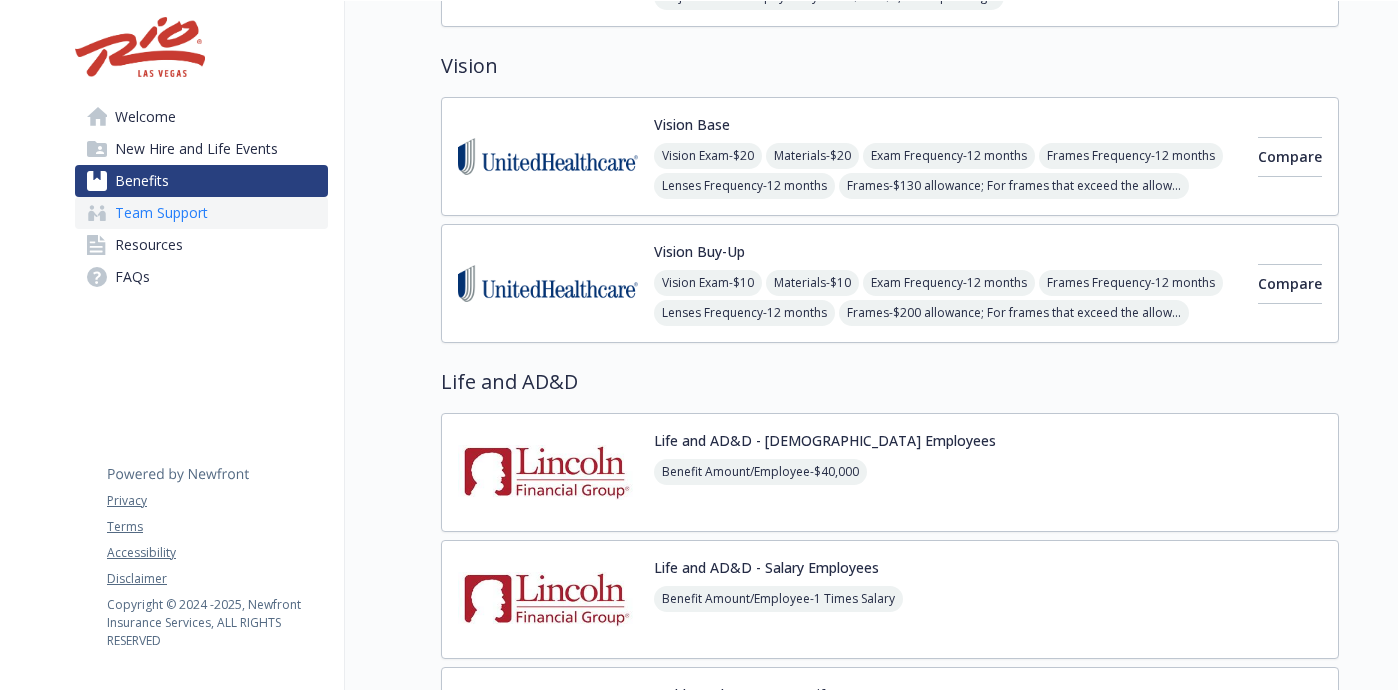 click on "Team Support" at bounding box center [161, 213] 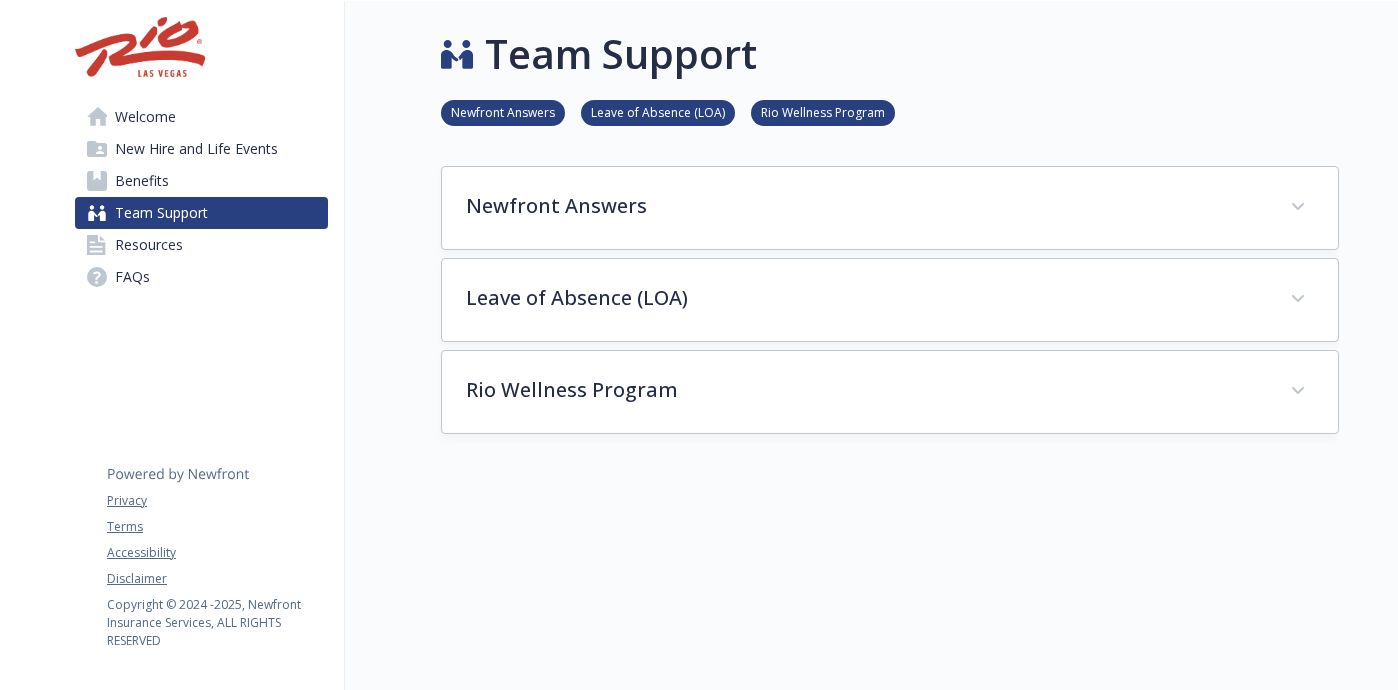 scroll, scrollTop: 139, scrollLeft: 0, axis: vertical 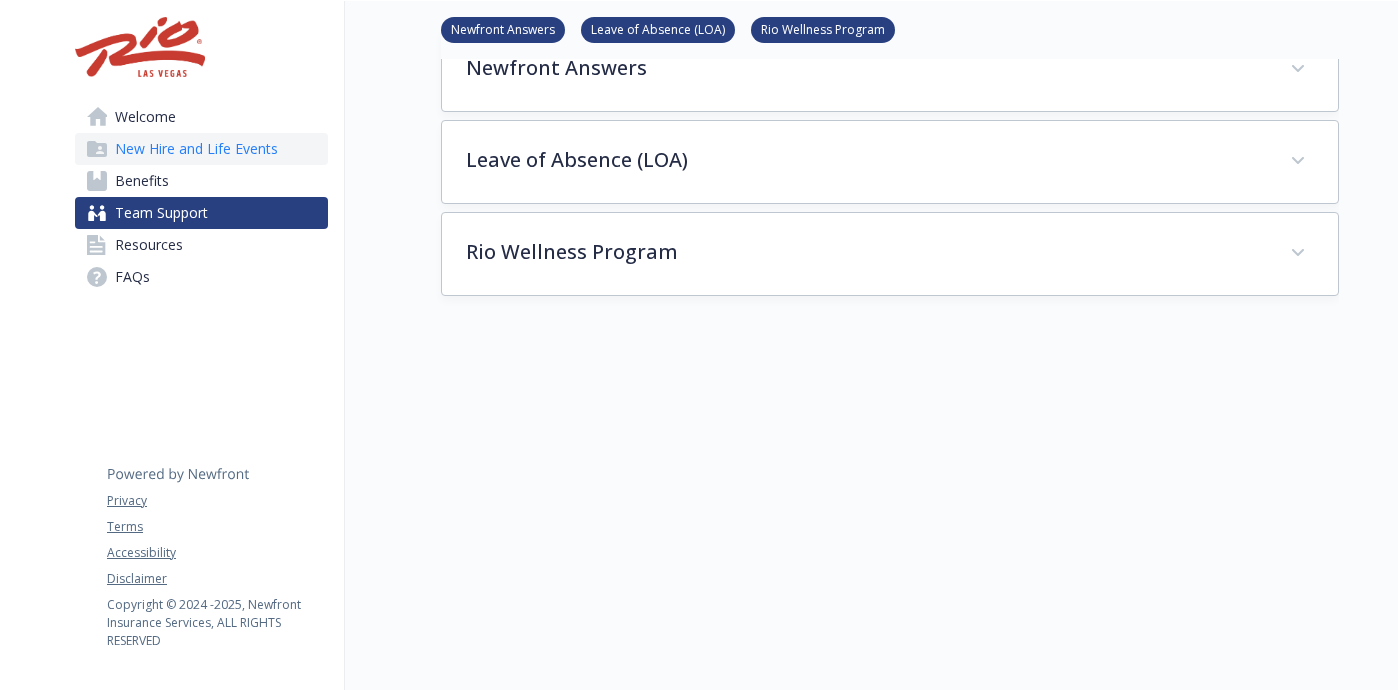 click on "New Hire and Life Events" at bounding box center [196, 149] 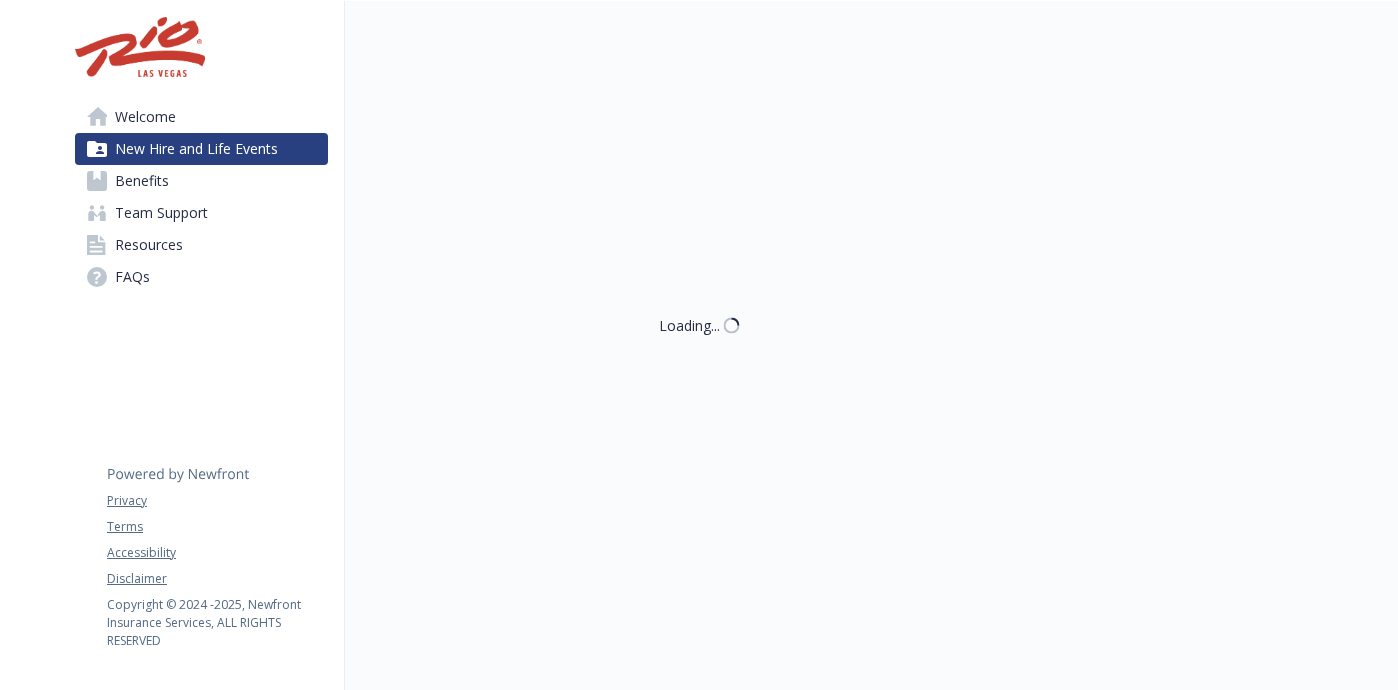 scroll, scrollTop: 139, scrollLeft: 0, axis: vertical 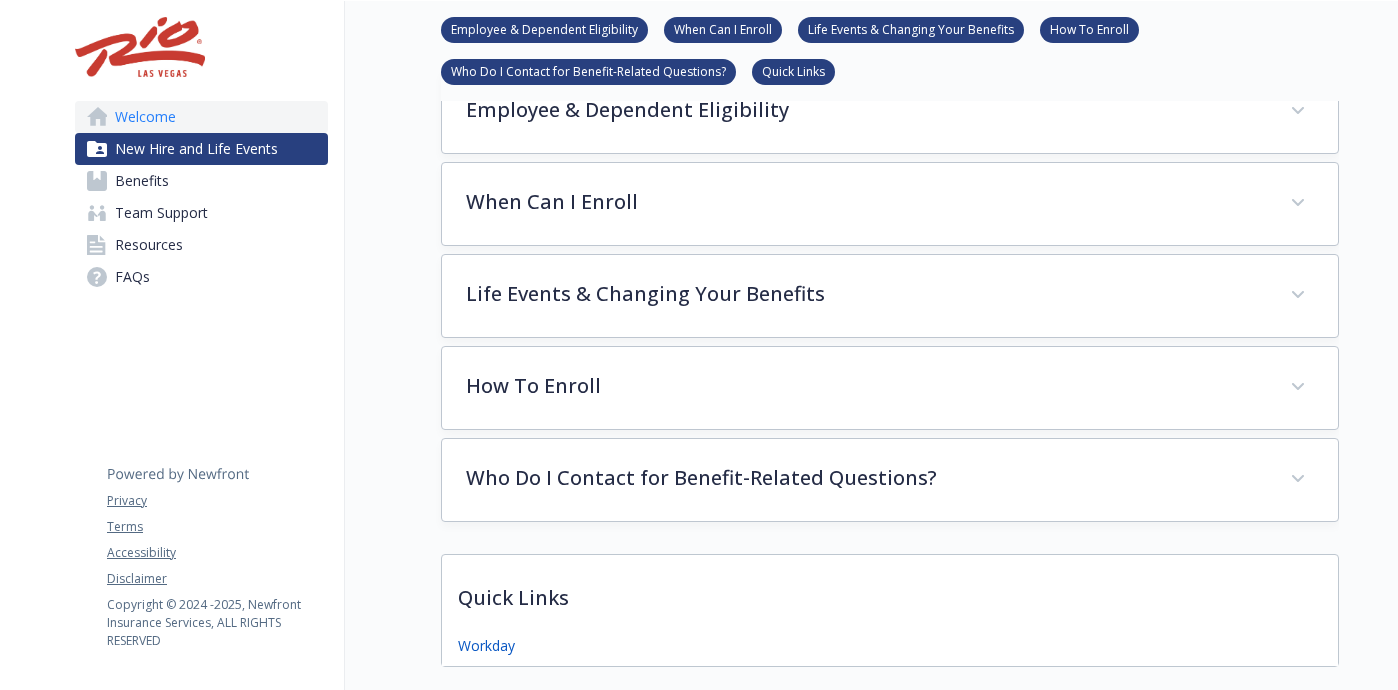 click on "Welcome" at bounding box center [145, 117] 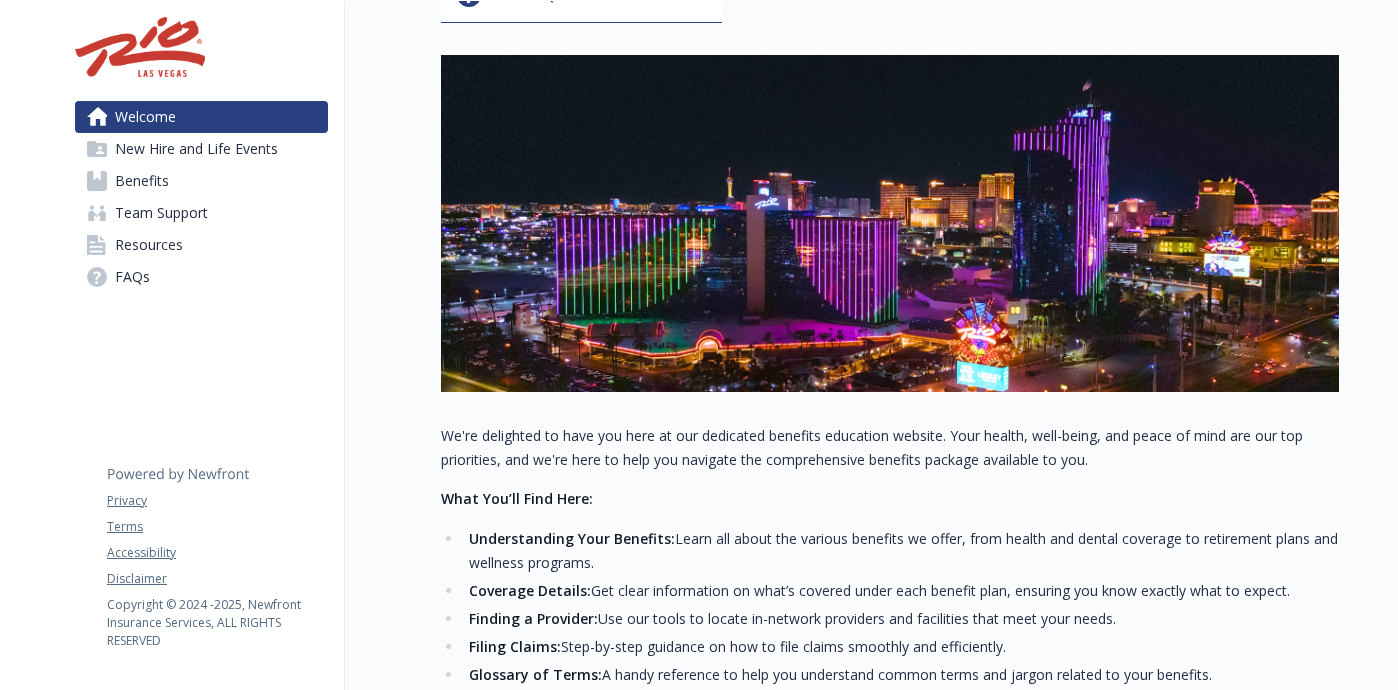 scroll, scrollTop: 0, scrollLeft: 0, axis: both 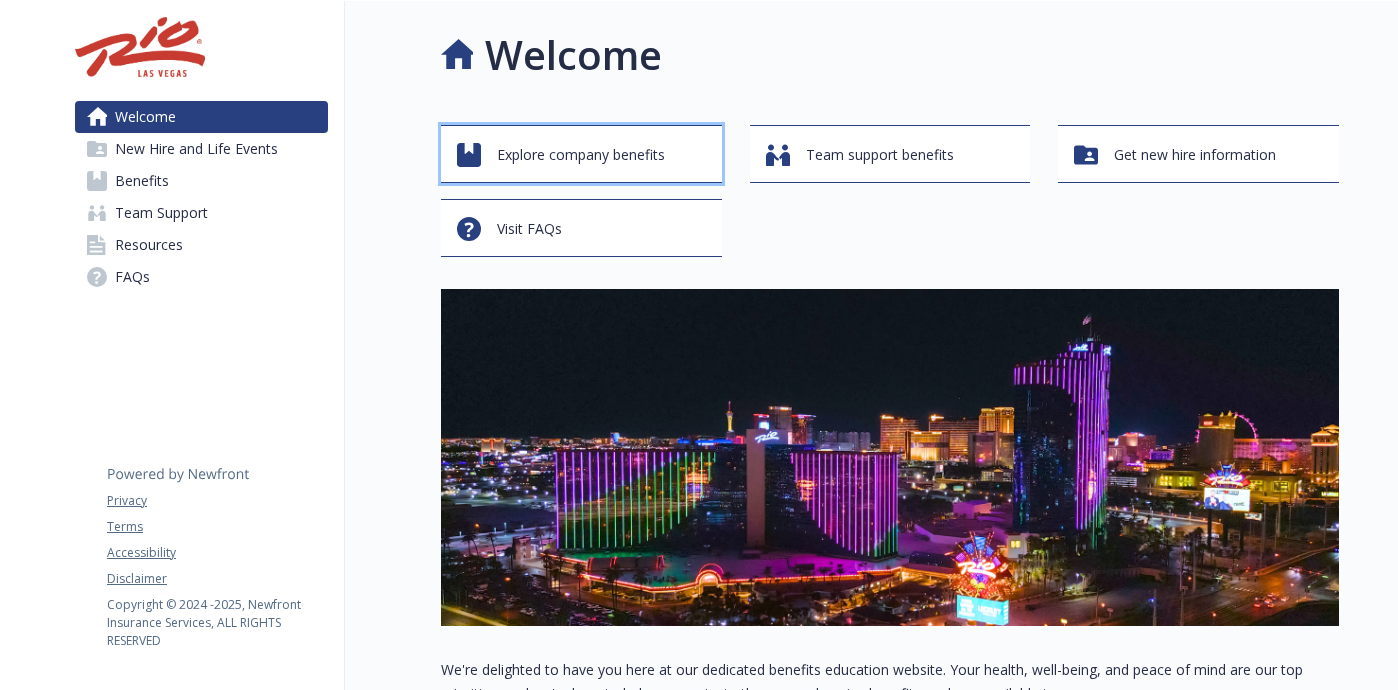 click on "Explore company benefits" at bounding box center (584, 155) 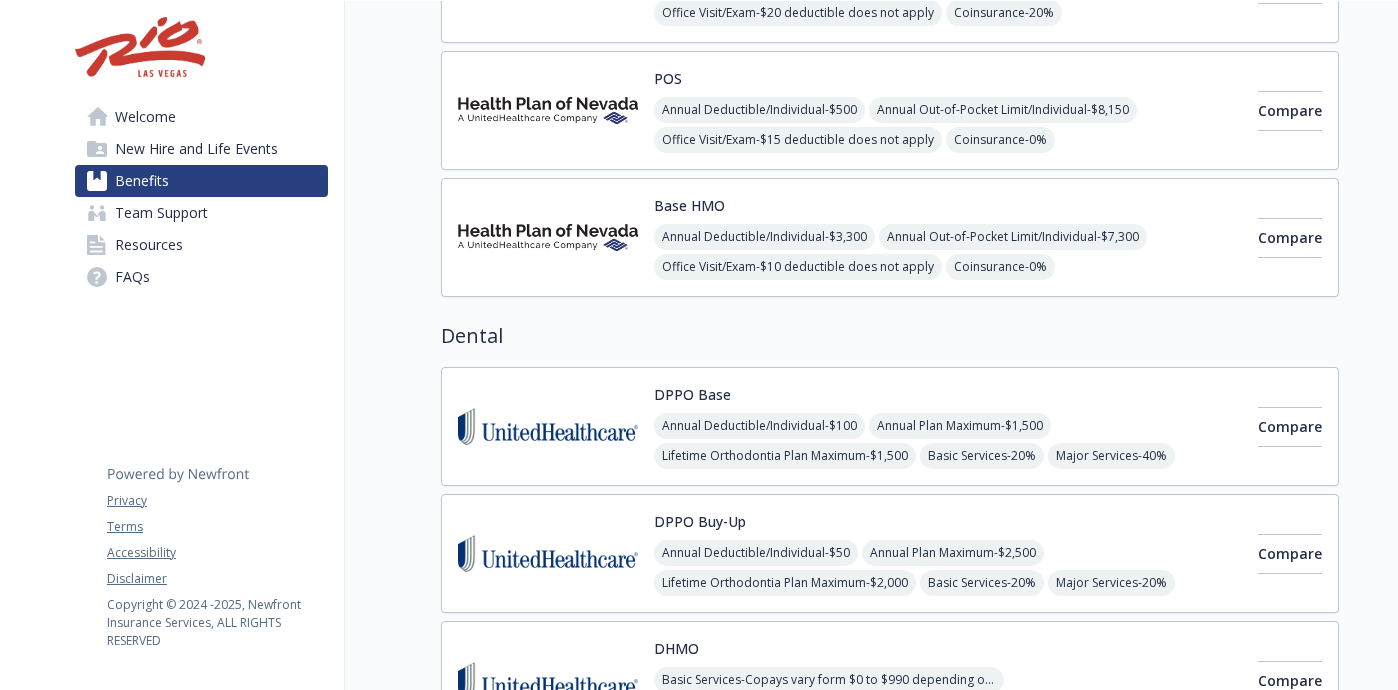 scroll, scrollTop: 0, scrollLeft: 0, axis: both 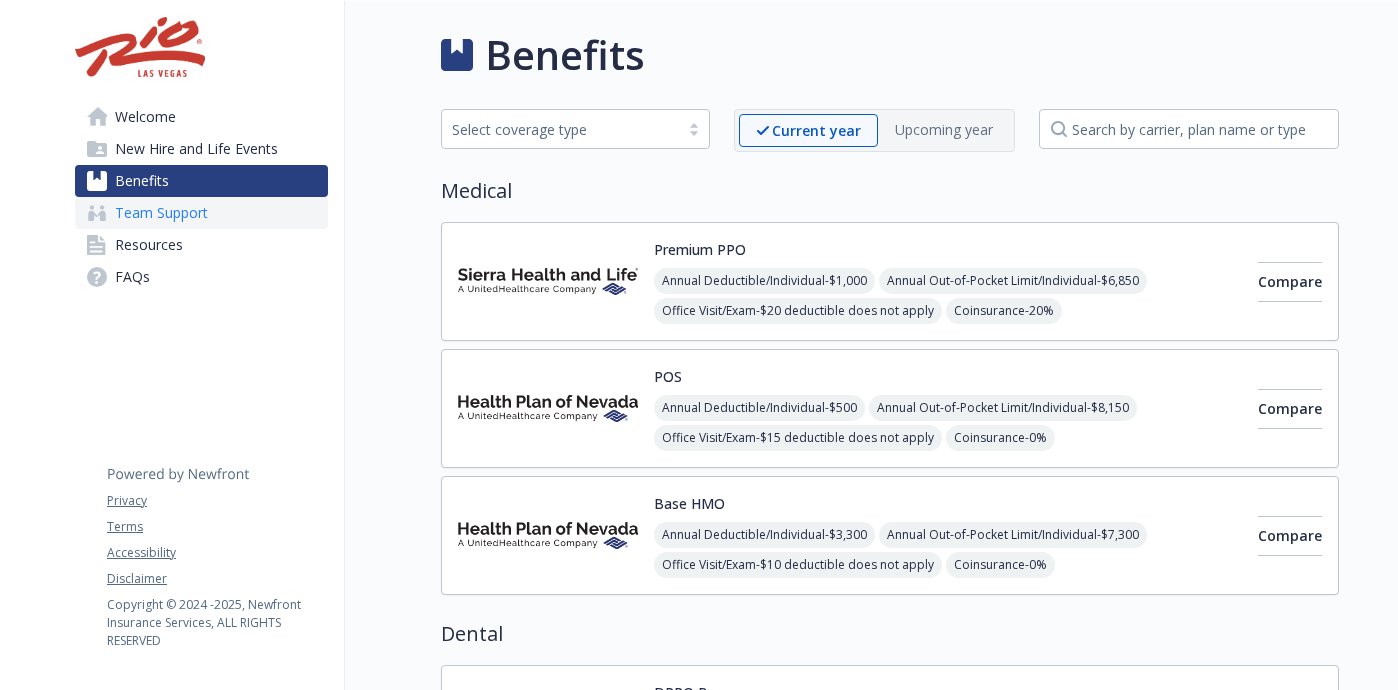 click on "Team Support" at bounding box center [161, 213] 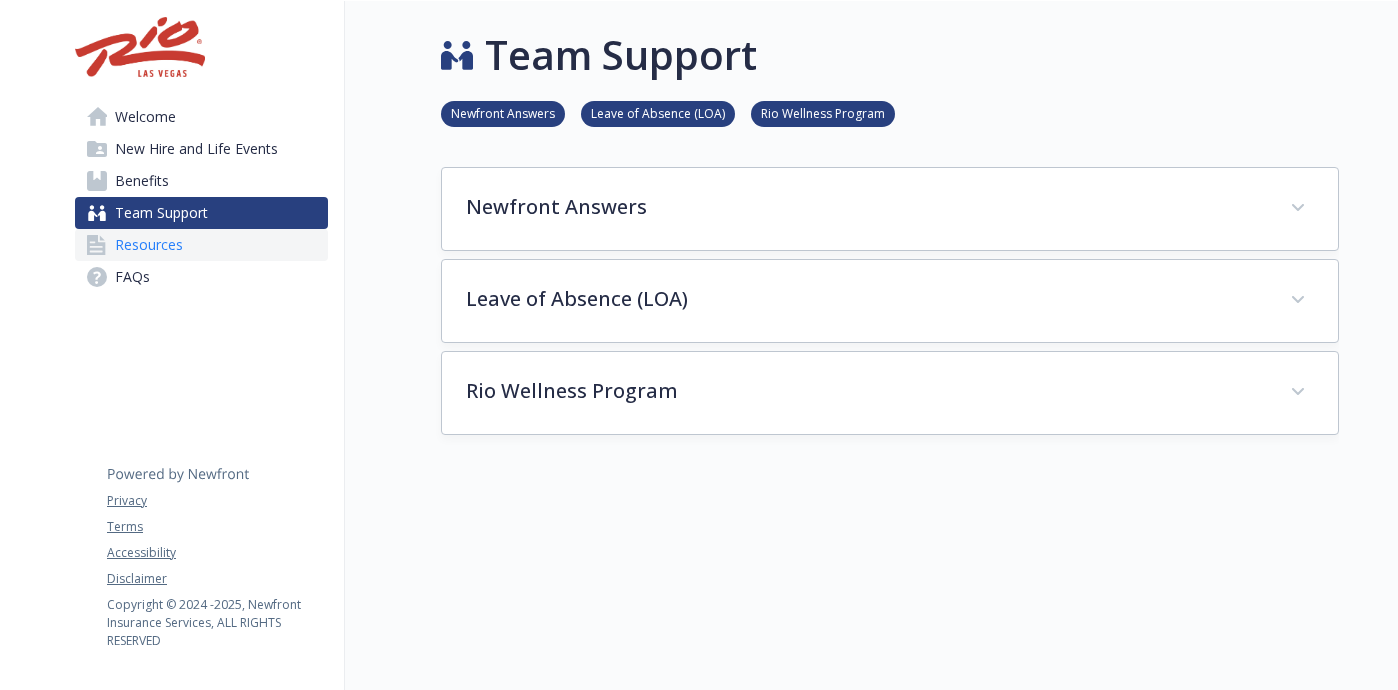 click on "Resources" at bounding box center [149, 245] 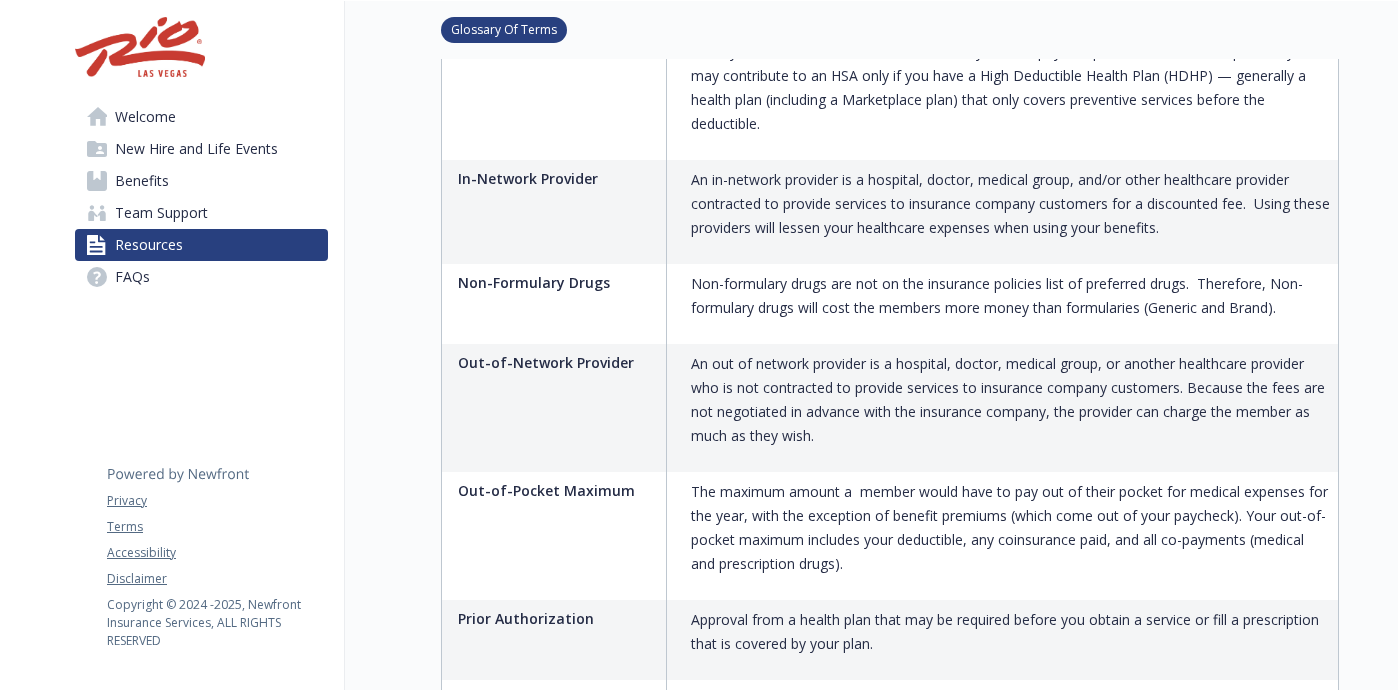 scroll, scrollTop: 1808, scrollLeft: 0, axis: vertical 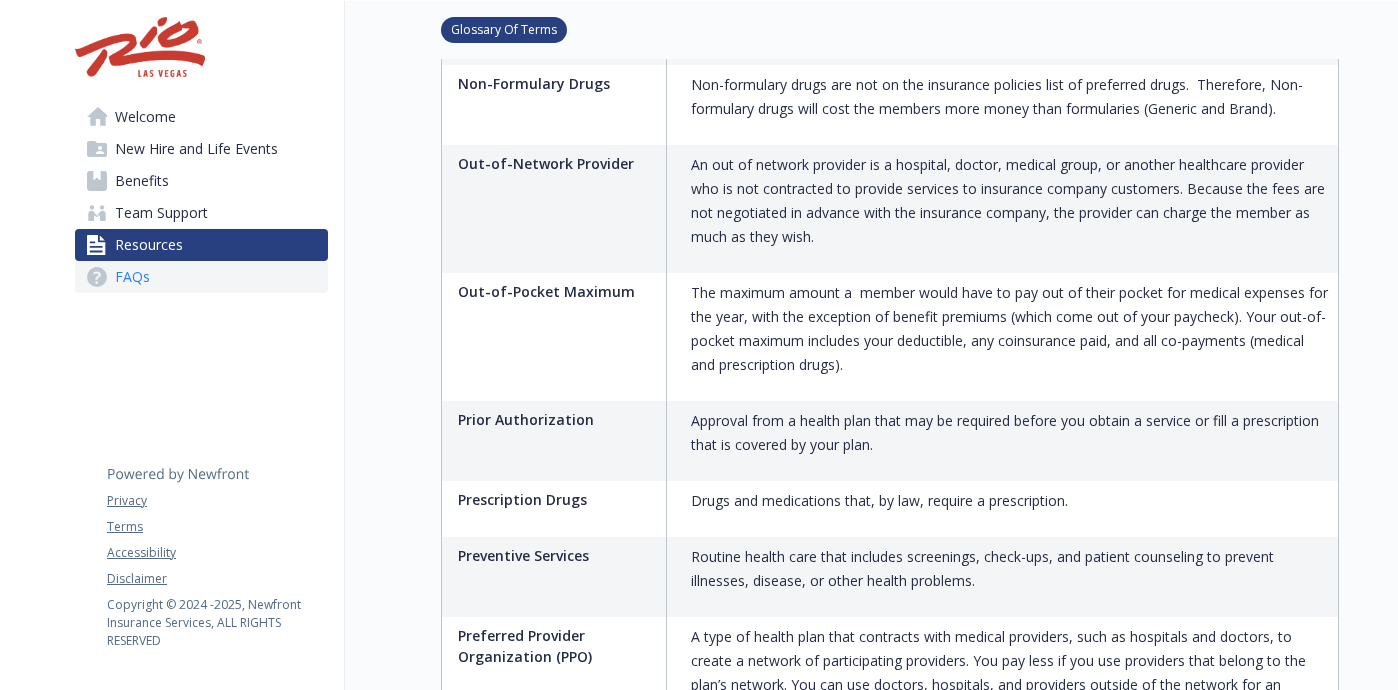 click on "FAQs" at bounding box center (132, 277) 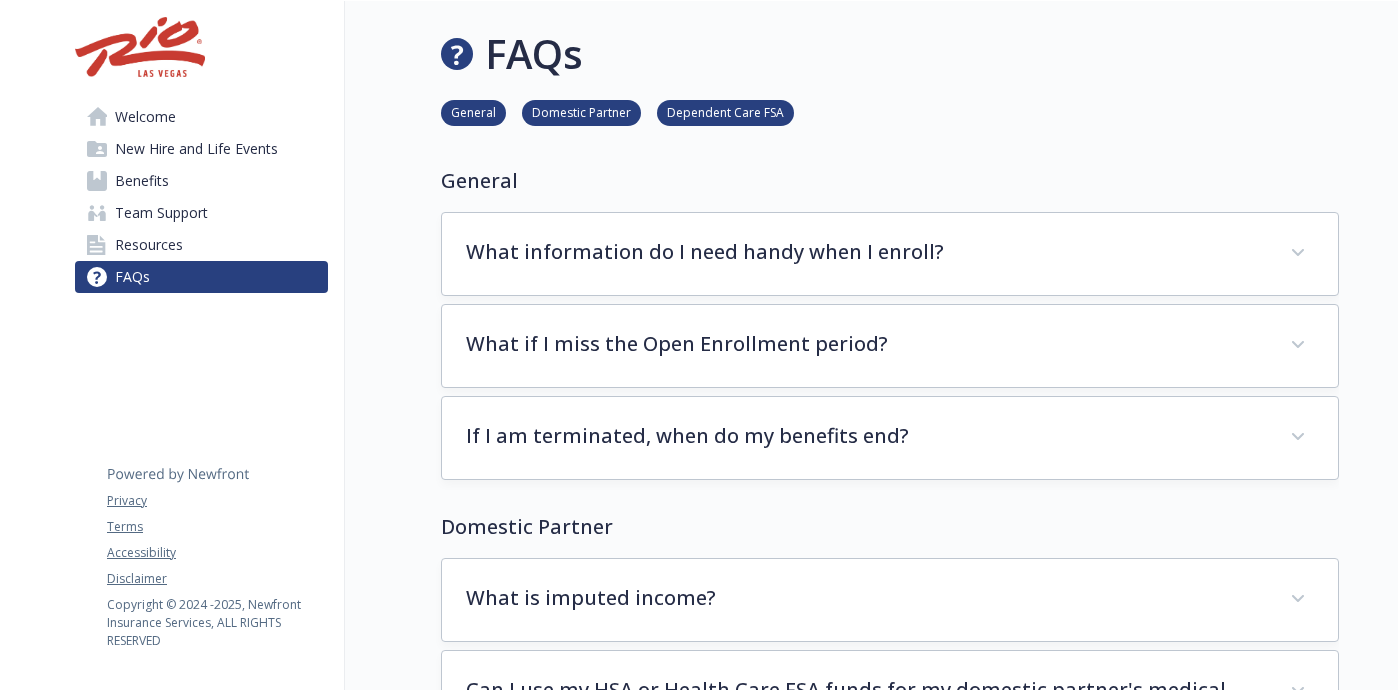scroll, scrollTop: 1249, scrollLeft: 0, axis: vertical 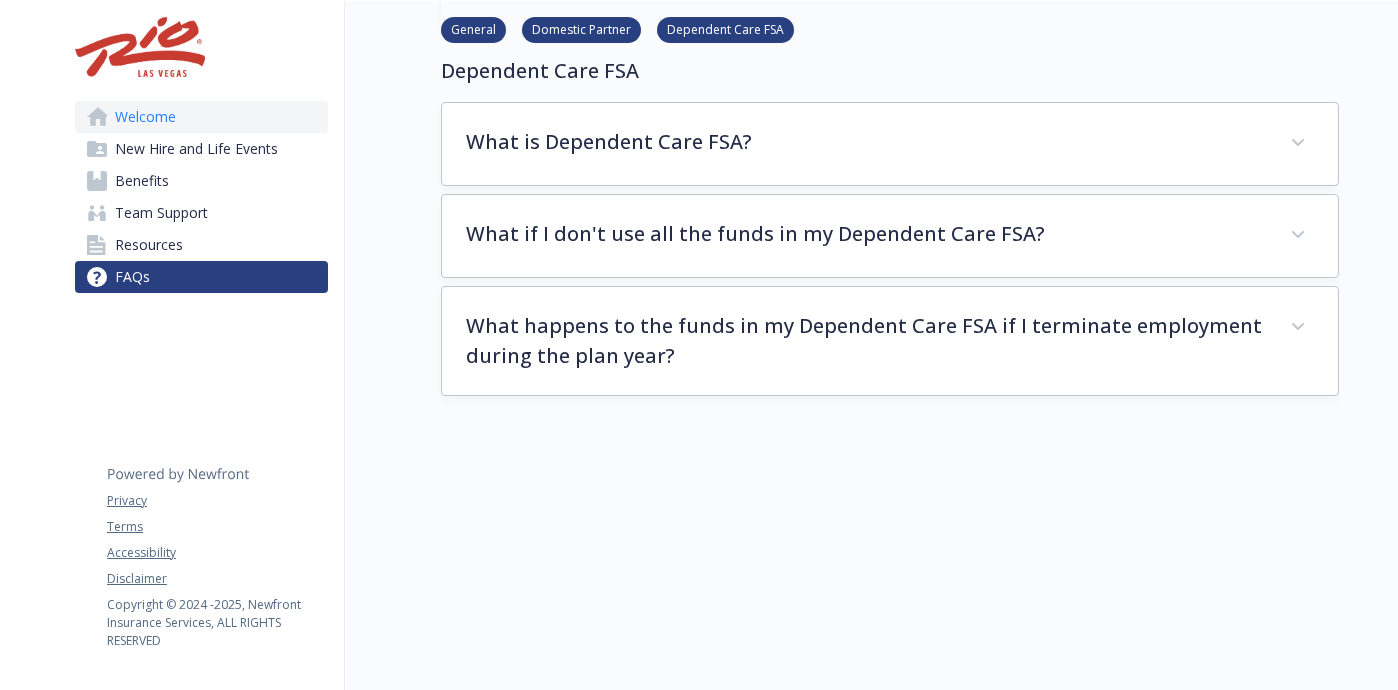 click on "Welcome" at bounding box center (145, 117) 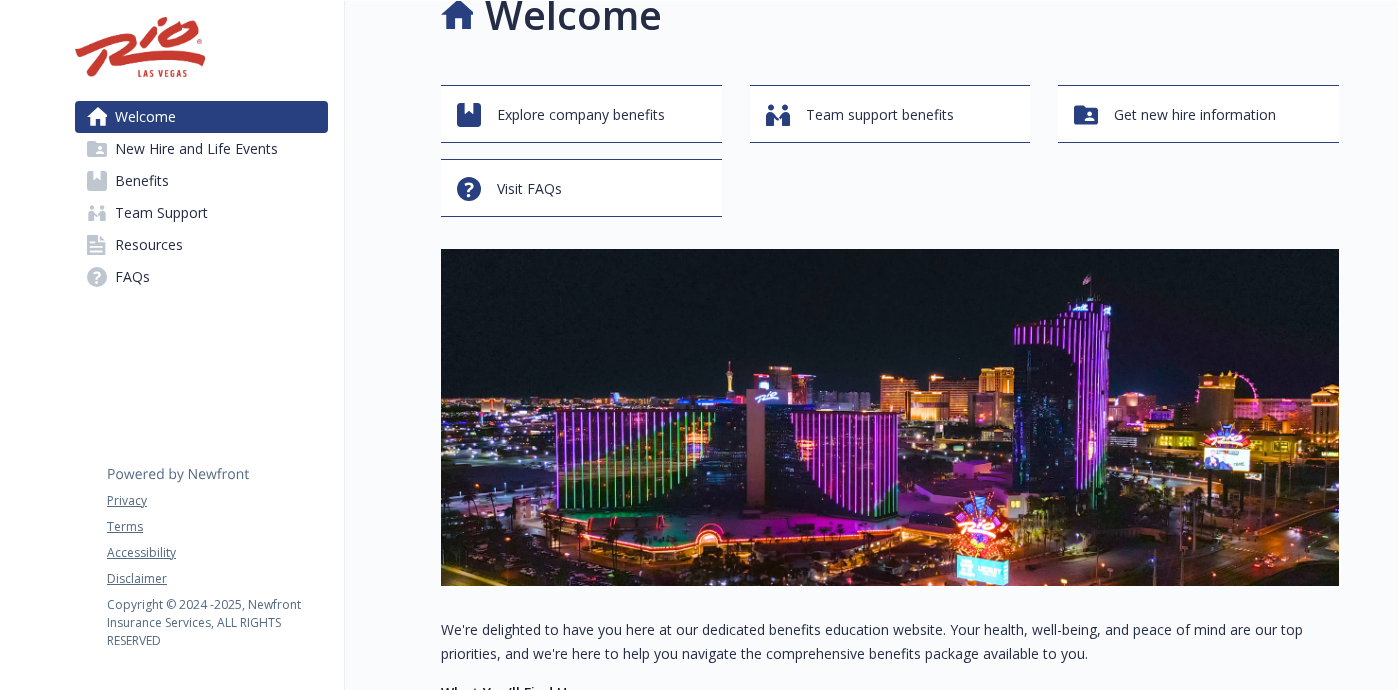scroll, scrollTop: 0, scrollLeft: 0, axis: both 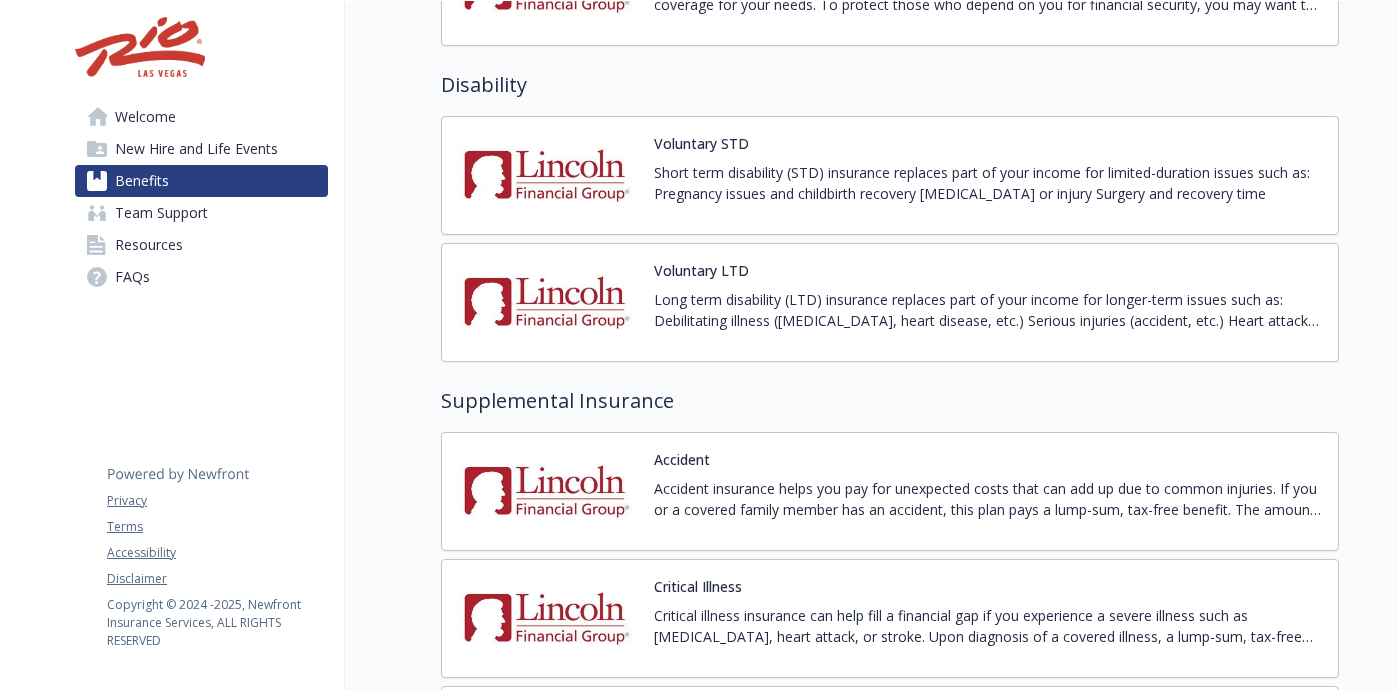 click on "Long term disability (LTD) insurance replaces part of your income for longer-term issues such as:
Debilitating illness ([MEDICAL_DATA], heart disease, etc.)
Serious injuries (accident, etc.)
Heart attack, stroke
Mental disorders
If you qualify, LTD benefits begin after short-term disability benefits end. Payments may be reduced by state, federal, or private disability benefits you receive while disabled.&#x20;" at bounding box center (988, 310) 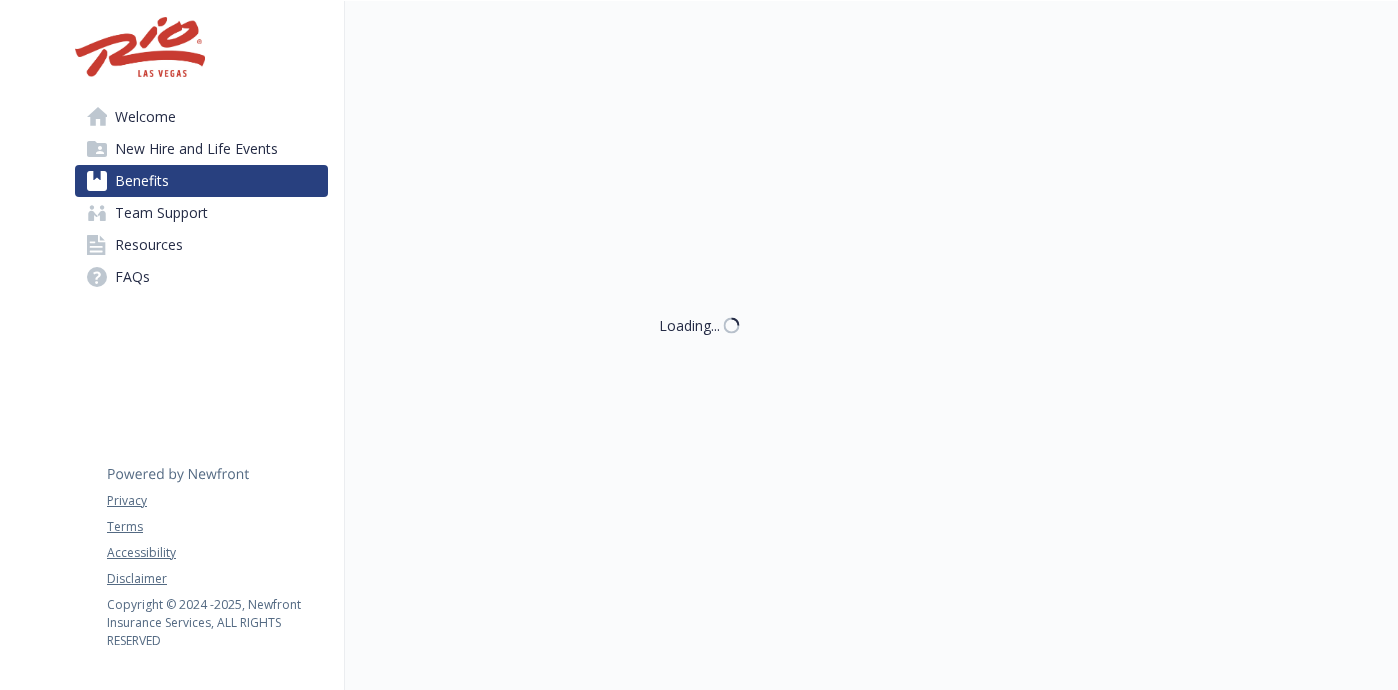 scroll, scrollTop: 1878, scrollLeft: 0, axis: vertical 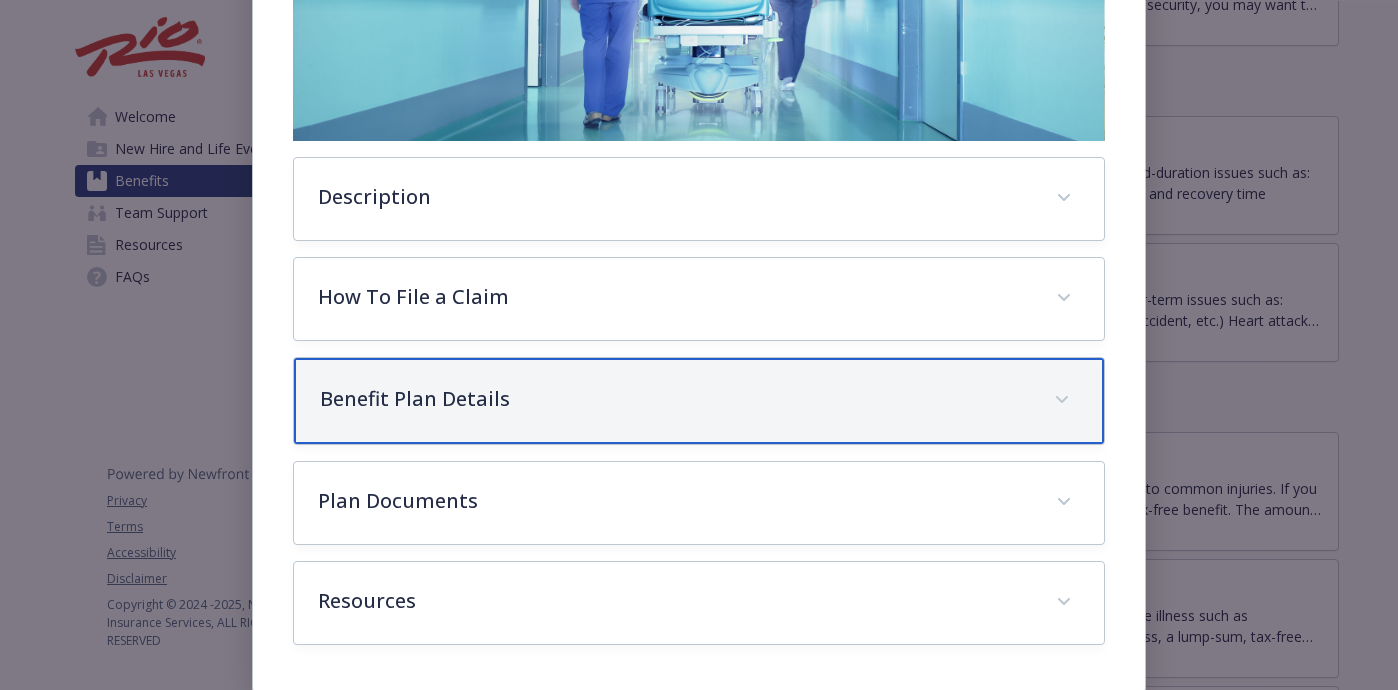 click on "Benefit Plan Details" at bounding box center (675, 399) 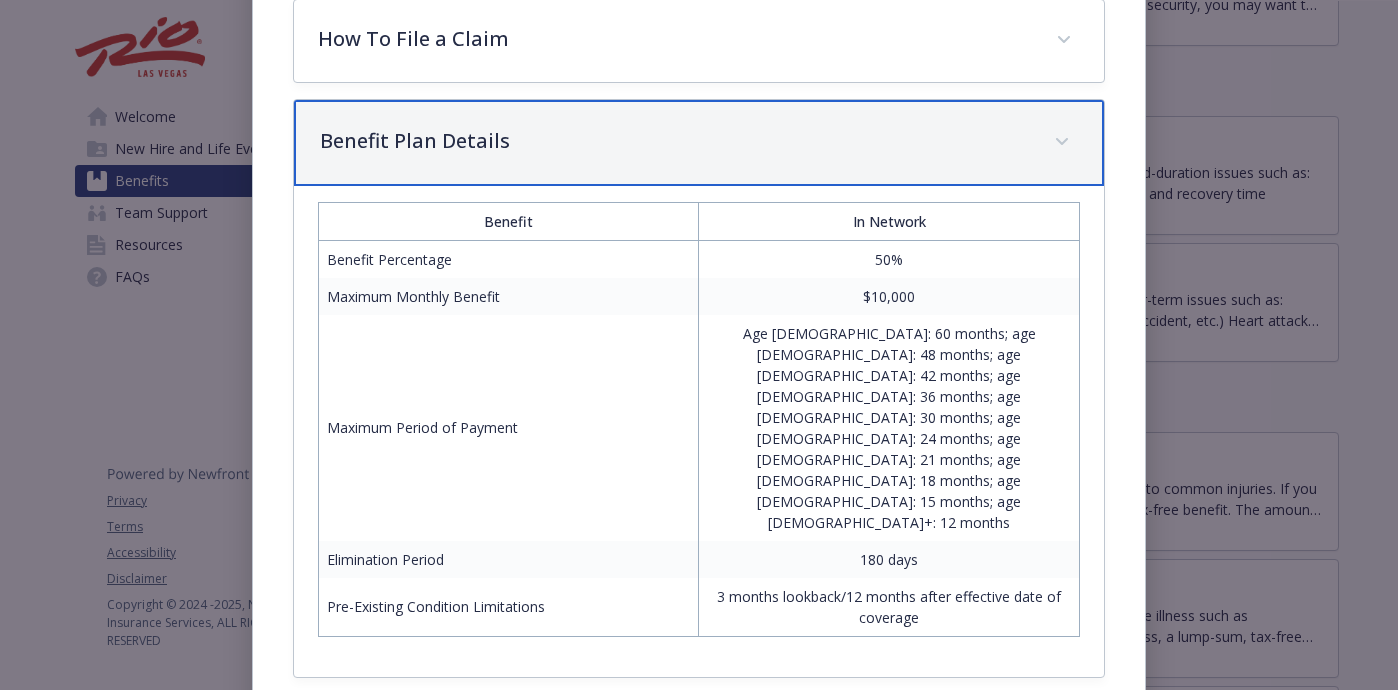 scroll, scrollTop: 709, scrollLeft: 0, axis: vertical 